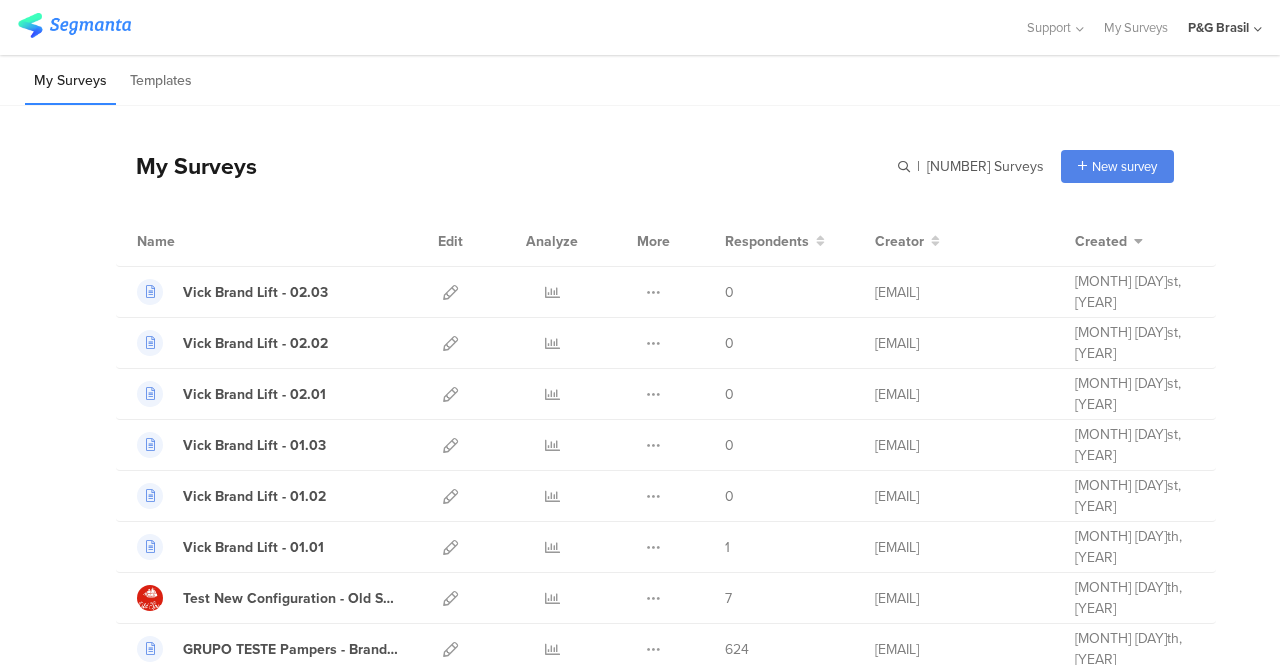 scroll, scrollTop: 0, scrollLeft: 0, axis: both 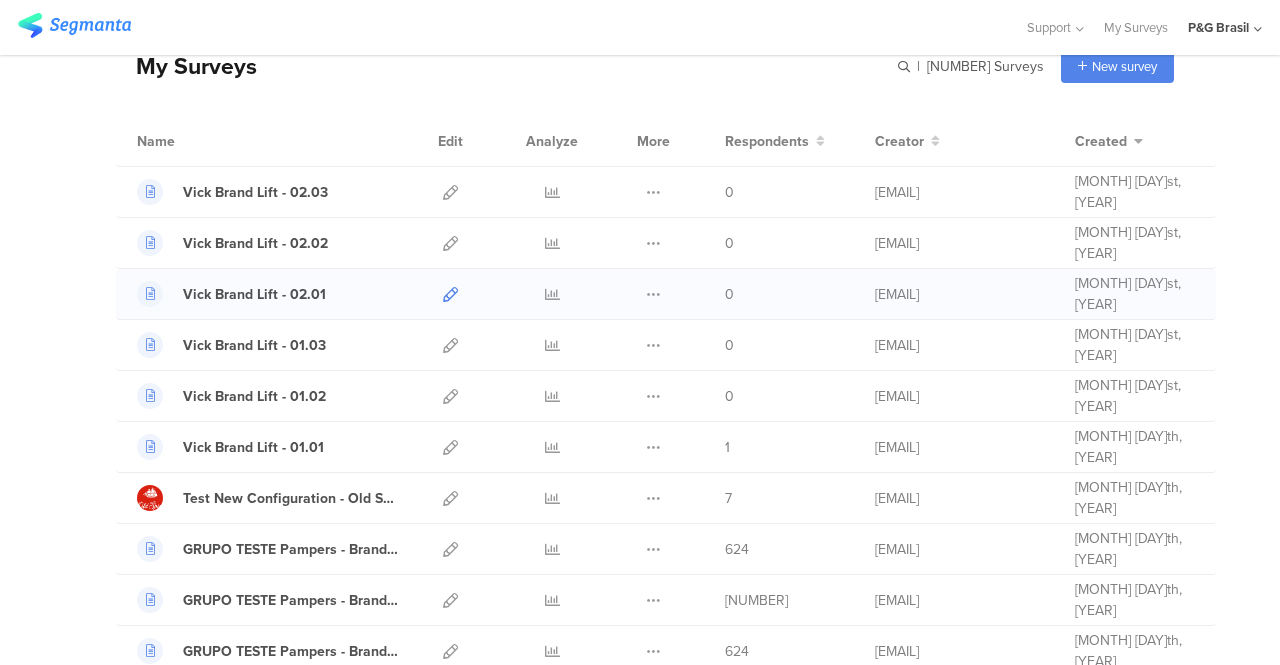 click at bounding box center (450, 294) 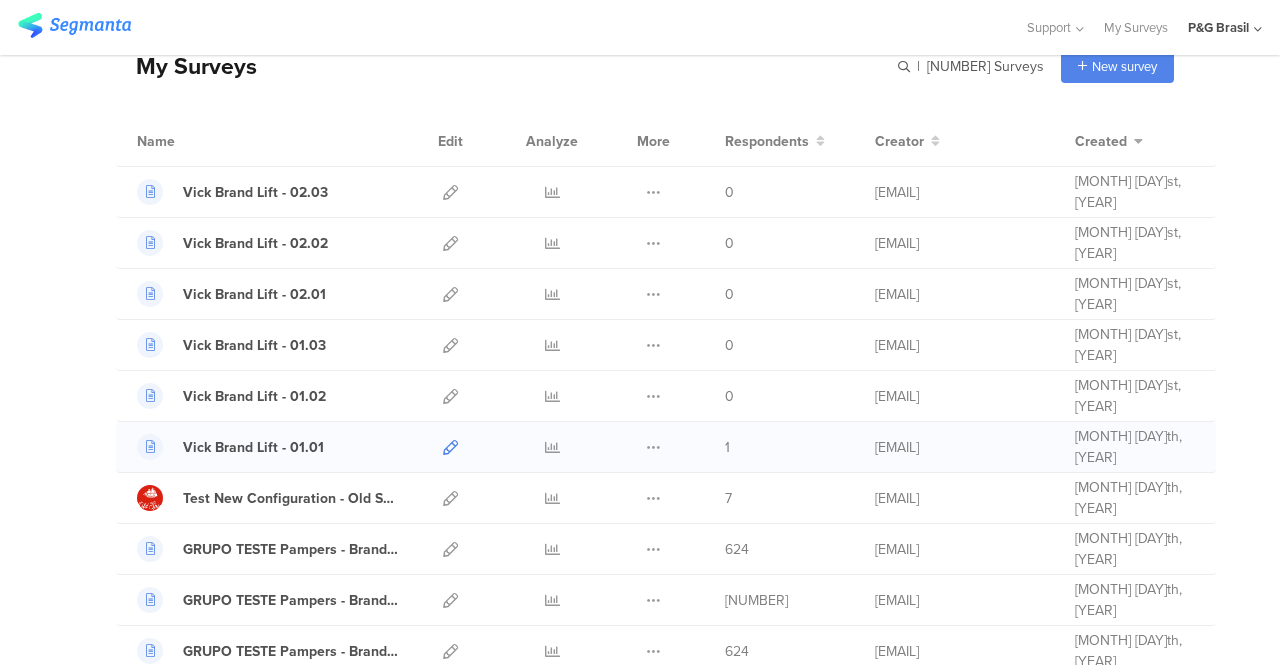 click at bounding box center [450, 447] 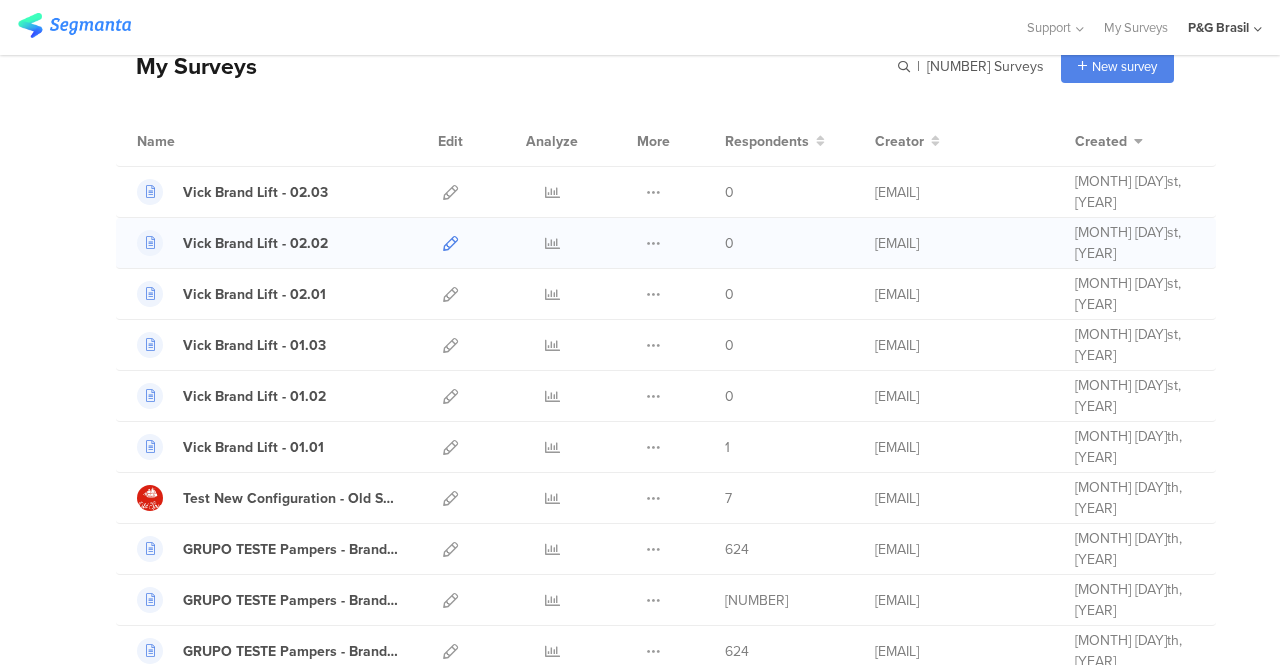 click at bounding box center (450, 243) 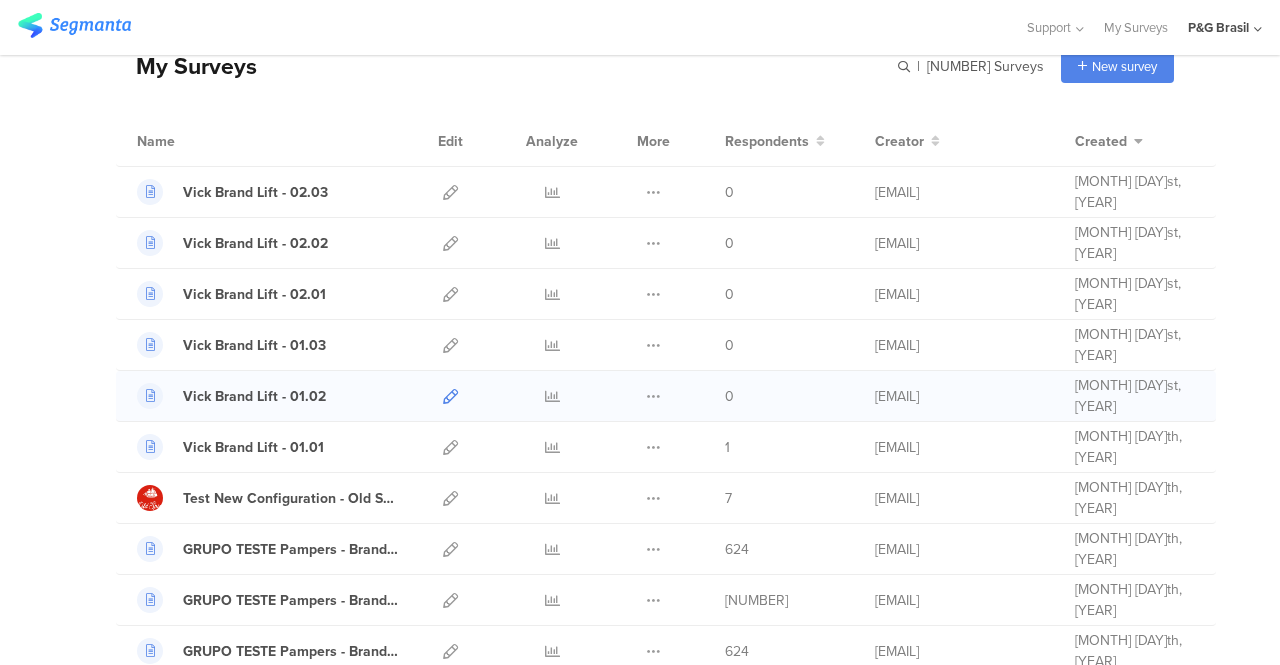 click at bounding box center (450, 396) 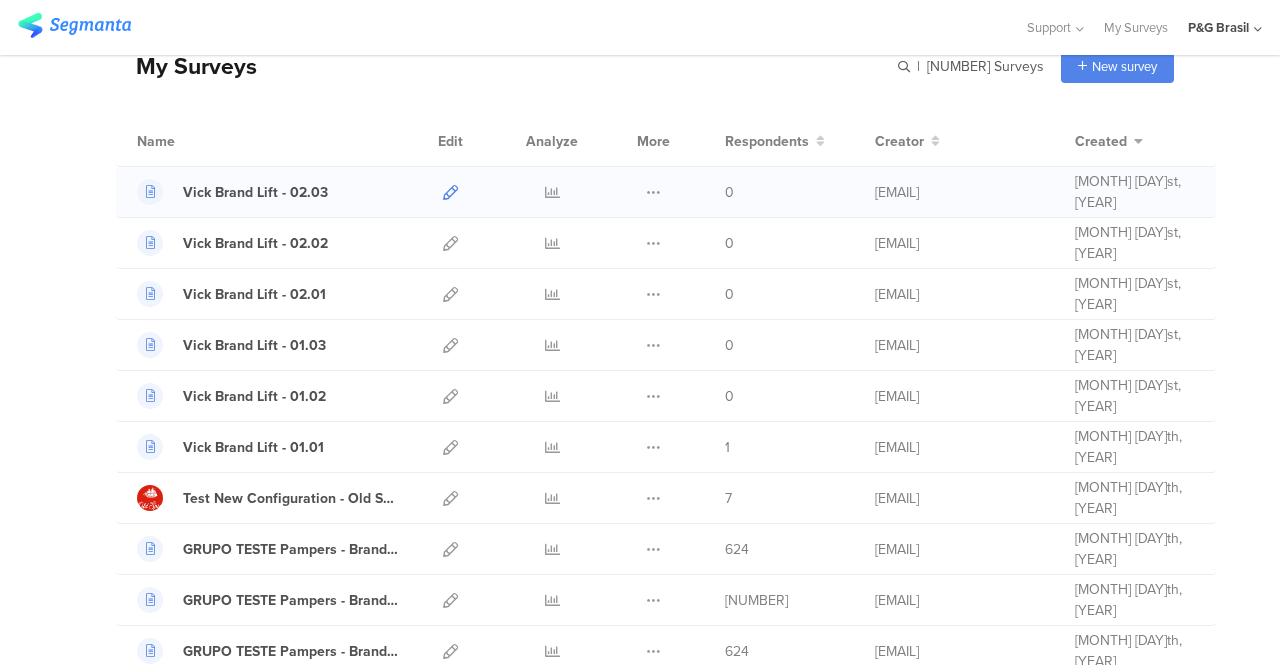 click at bounding box center (450, 192) 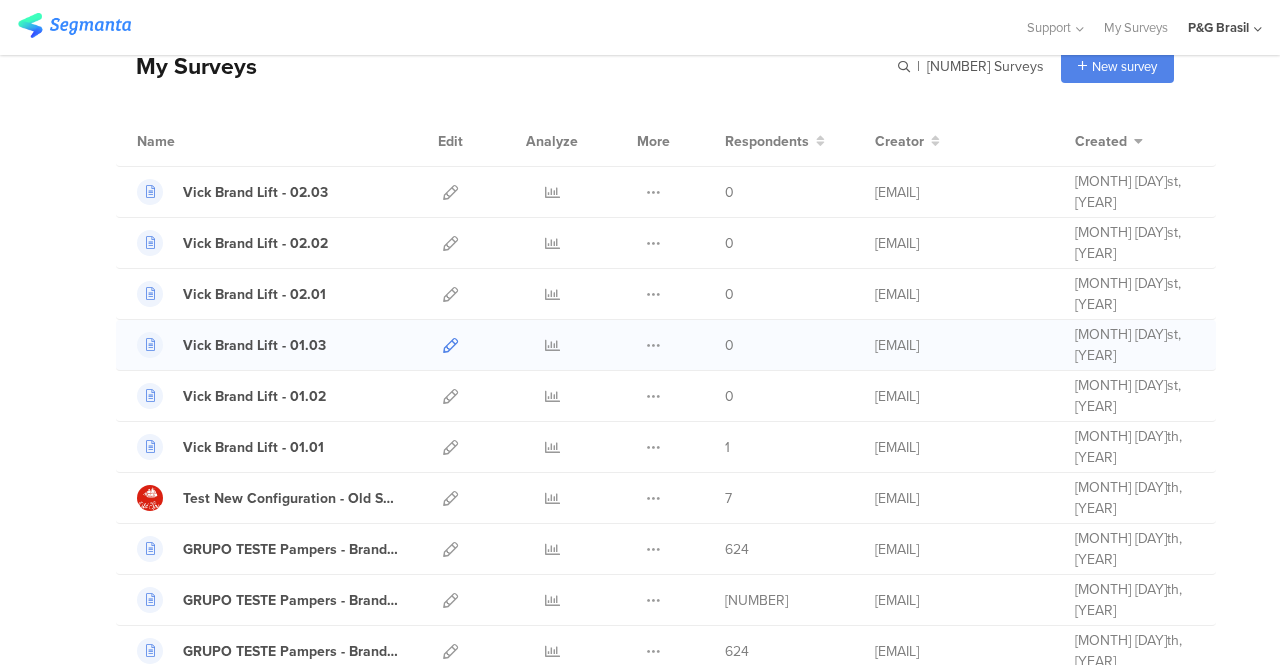 click at bounding box center [450, 345] 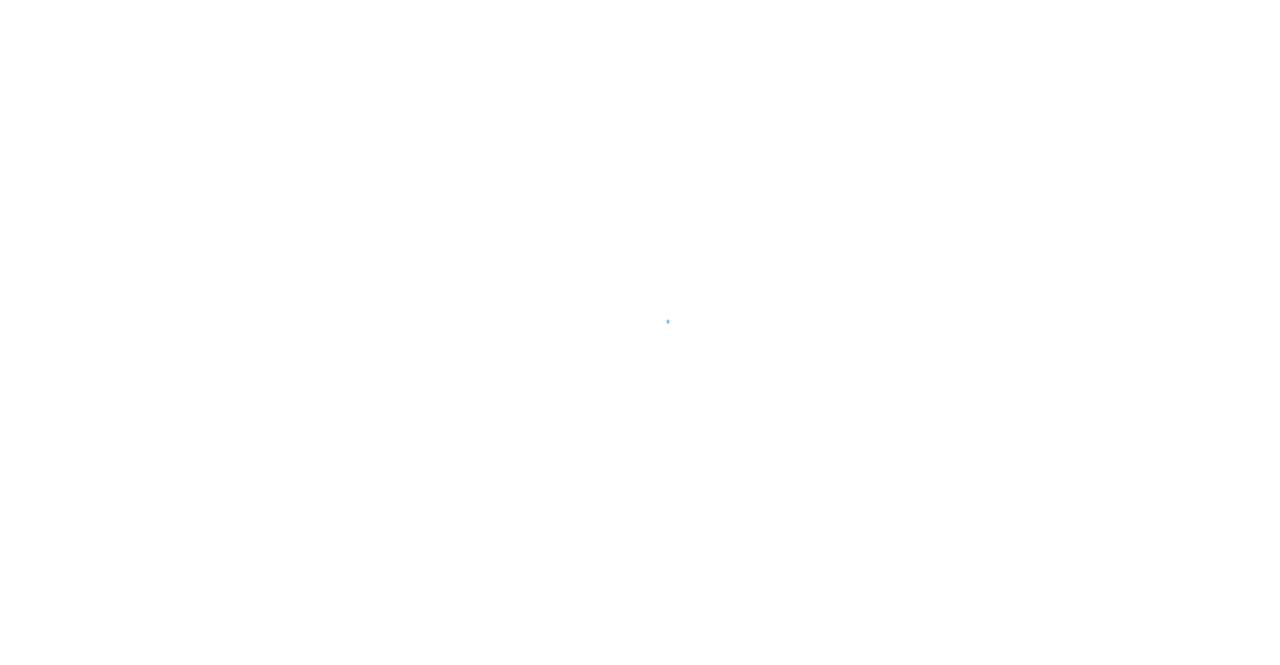 scroll, scrollTop: 0, scrollLeft: 0, axis: both 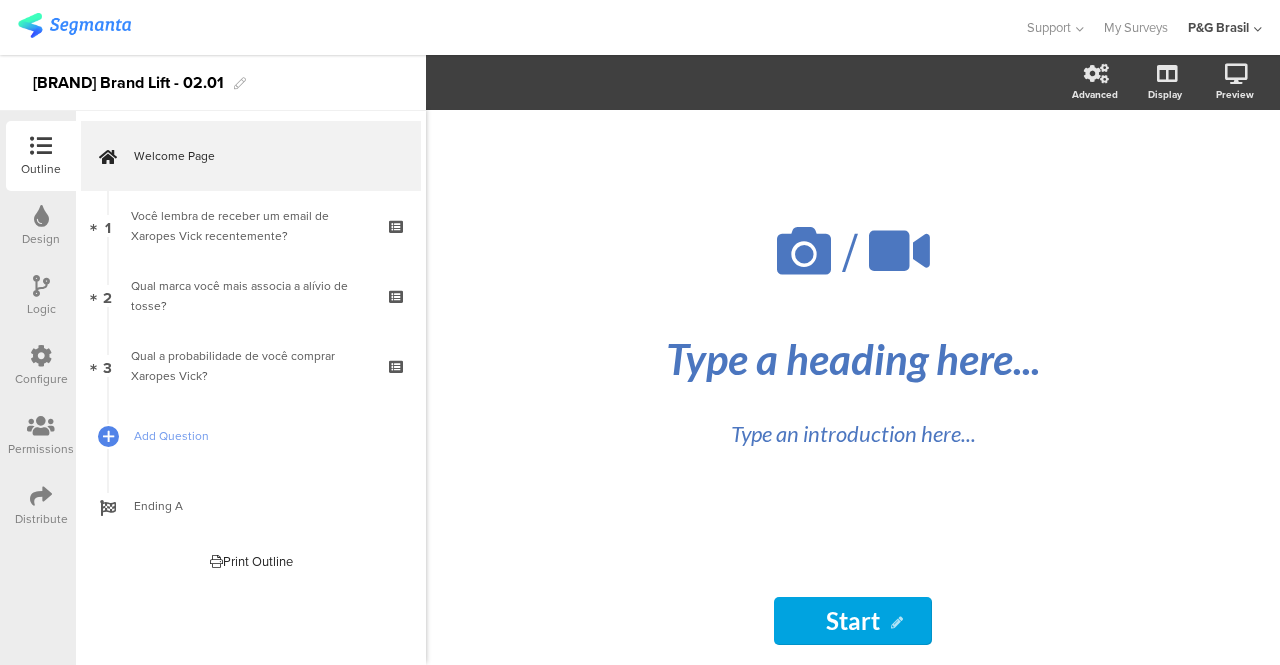 click on "Distribute" at bounding box center [41, 506] 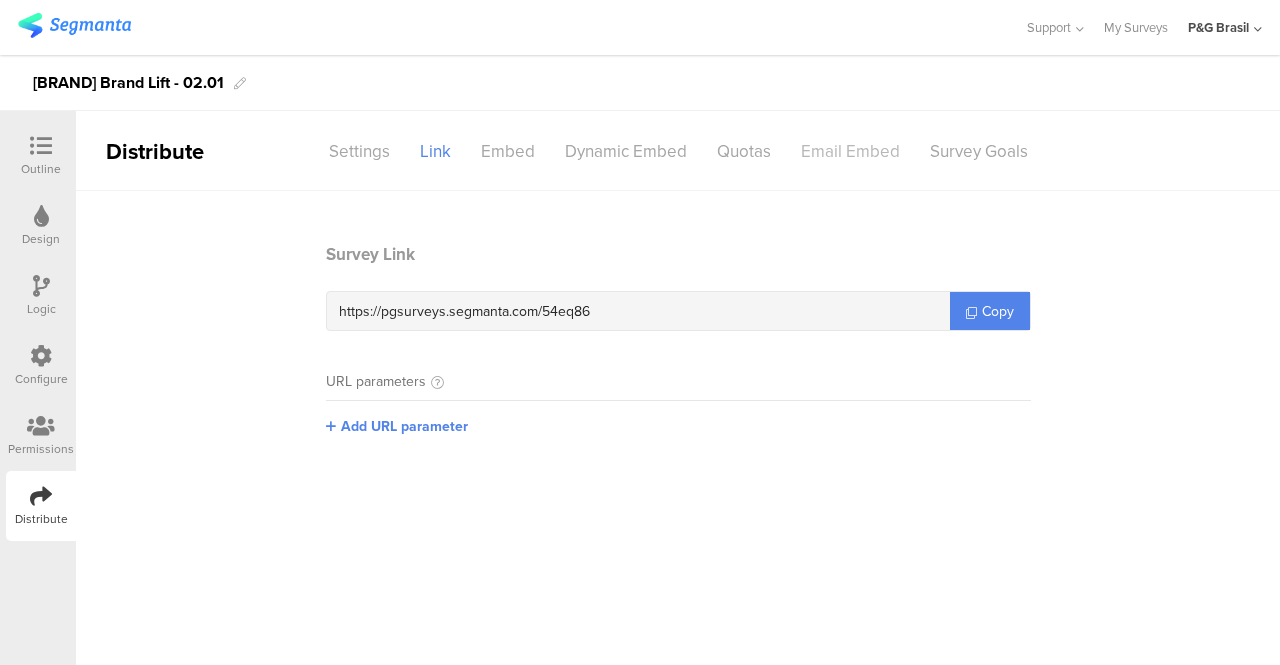 click on "Email Embed" at bounding box center (850, 151) 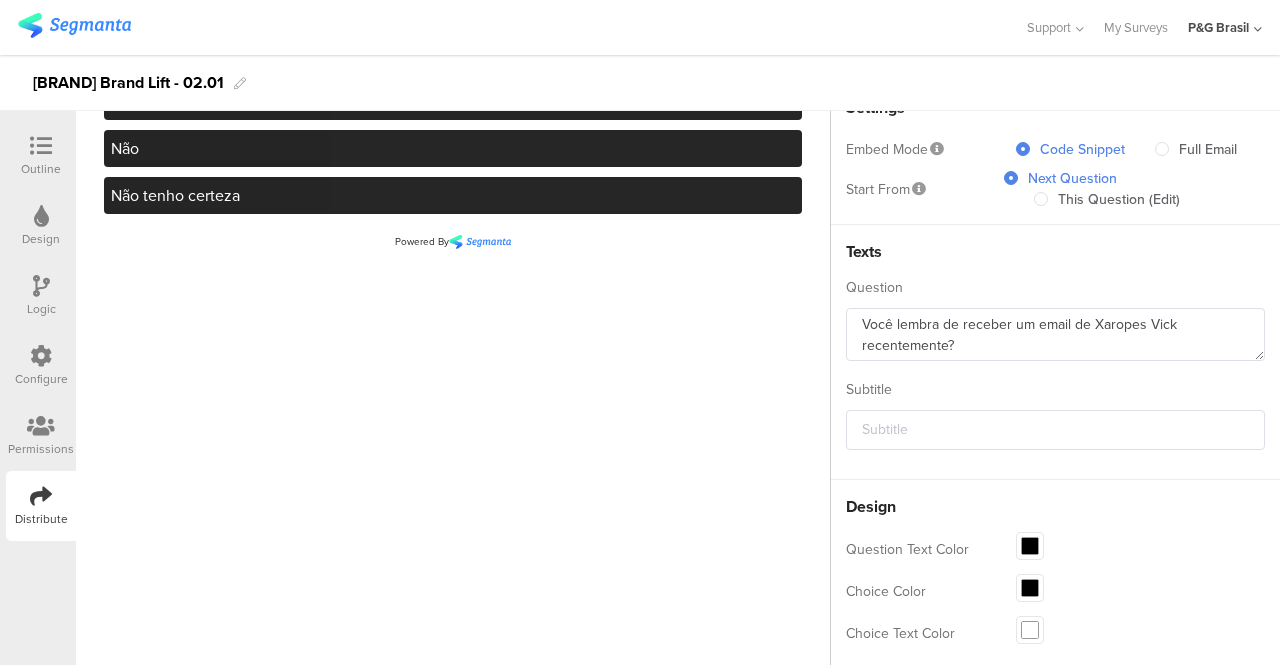 scroll, scrollTop: 252, scrollLeft: 0, axis: vertical 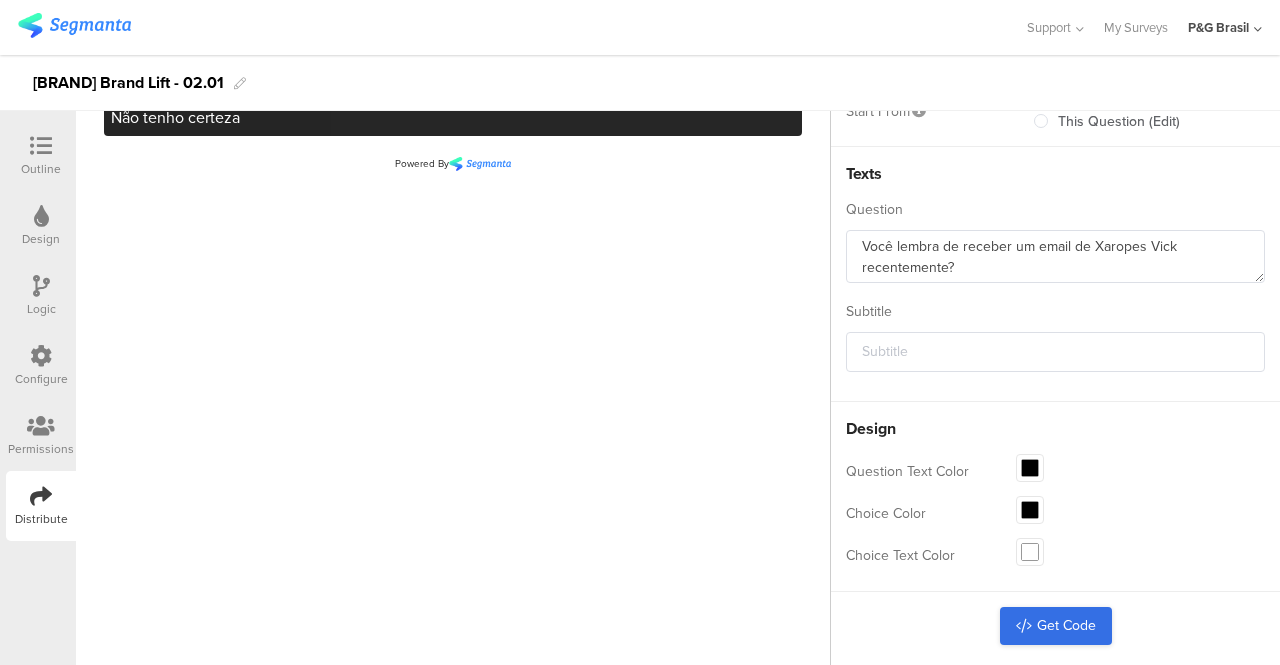 click on "Get Code" at bounding box center (1056, 626) 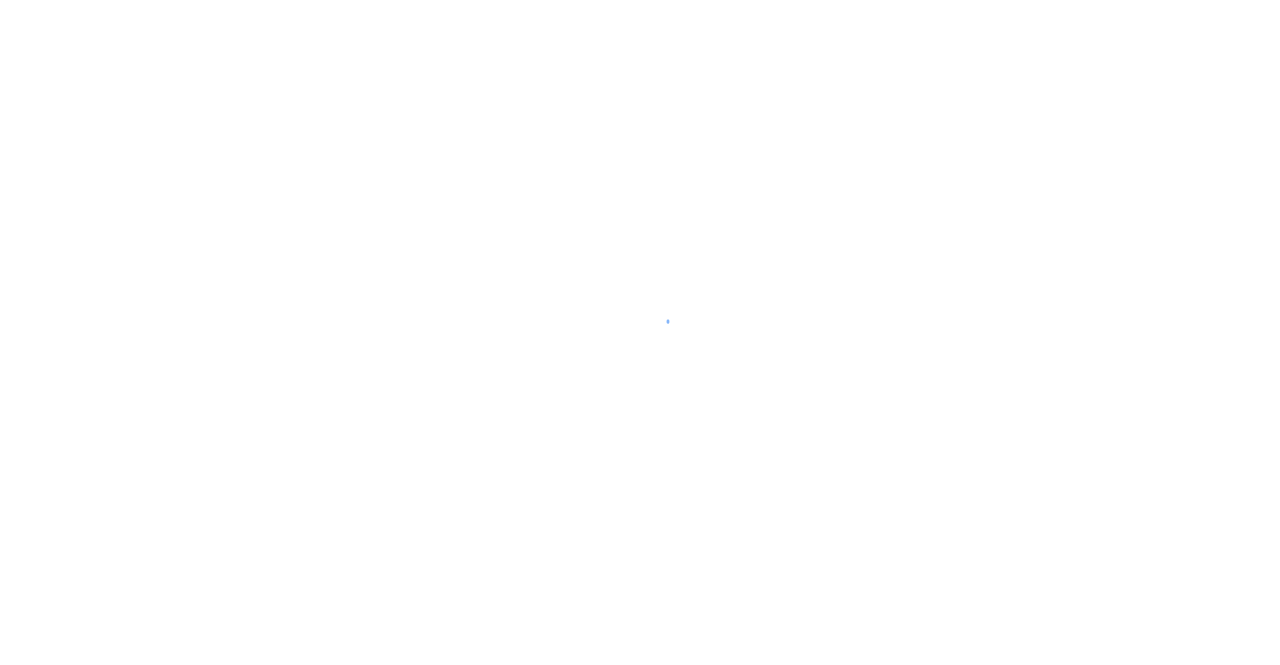 scroll, scrollTop: 0, scrollLeft: 0, axis: both 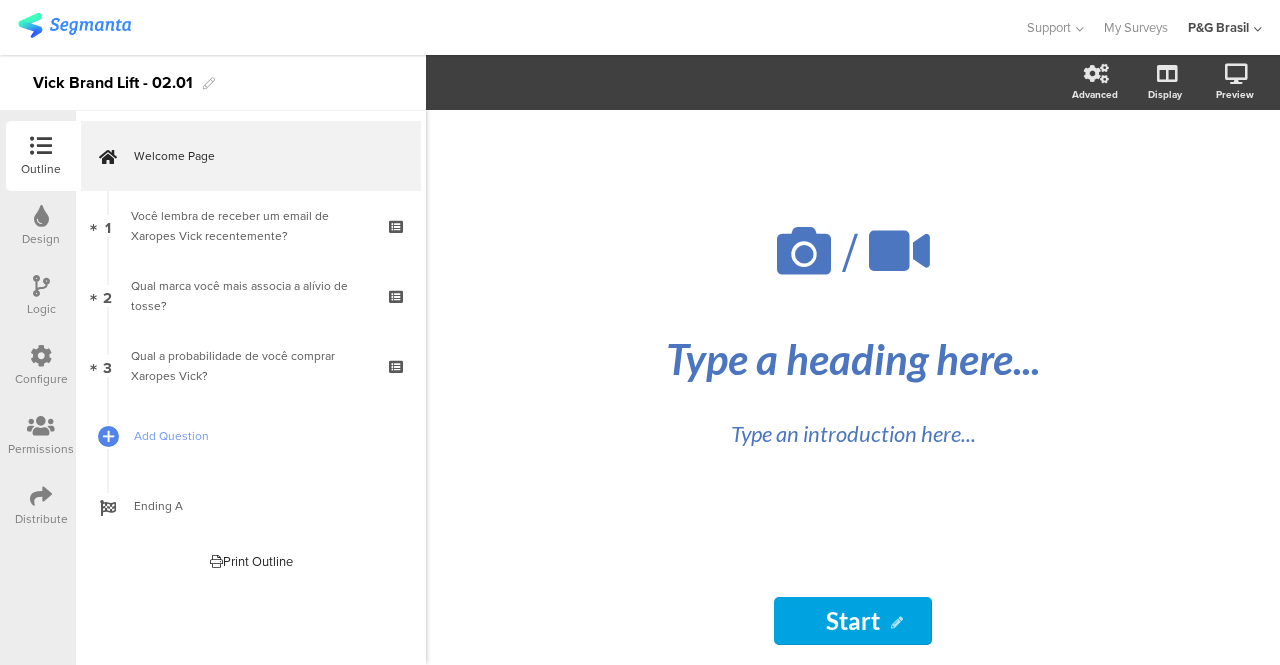 click on "Design" at bounding box center (41, 226) 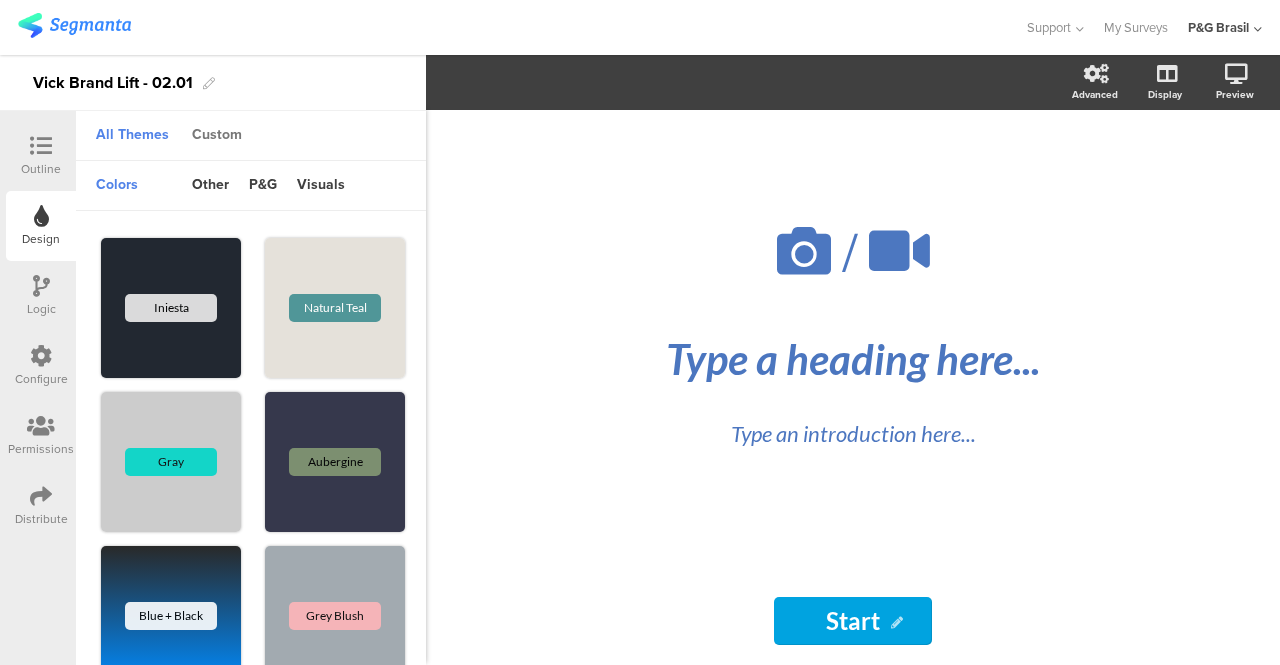 click on "Custom" at bounding box center [217, 136] 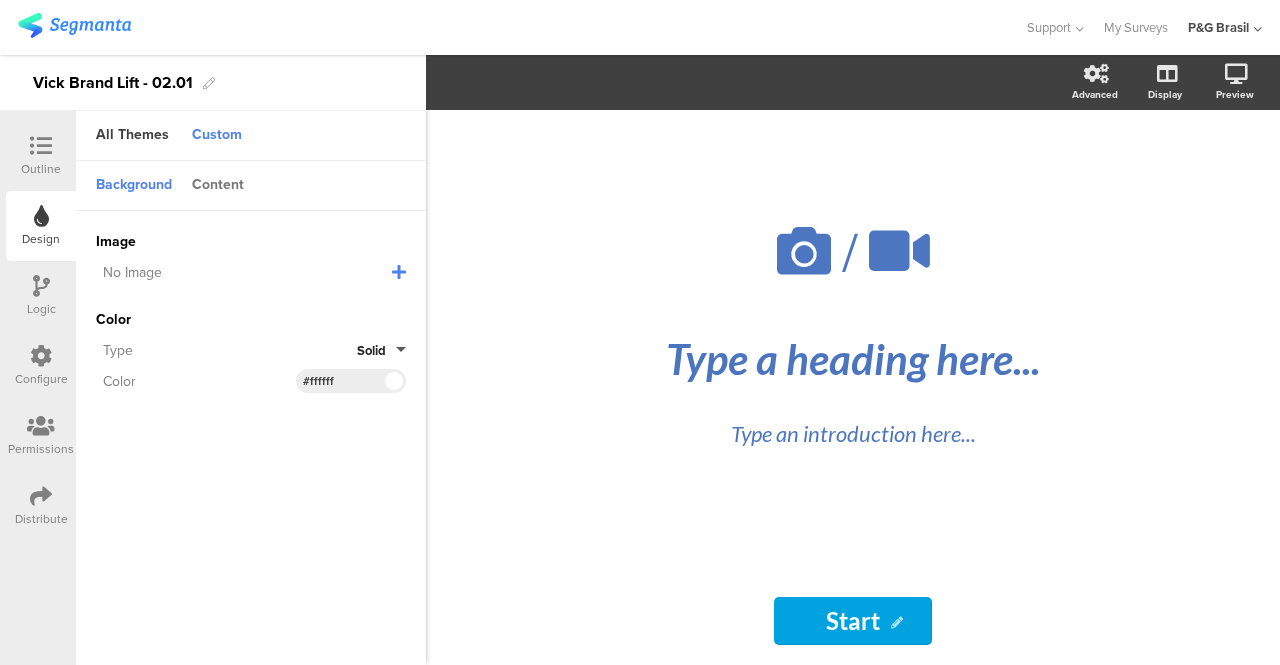 click on "Content" at bounding box center [218, 186] 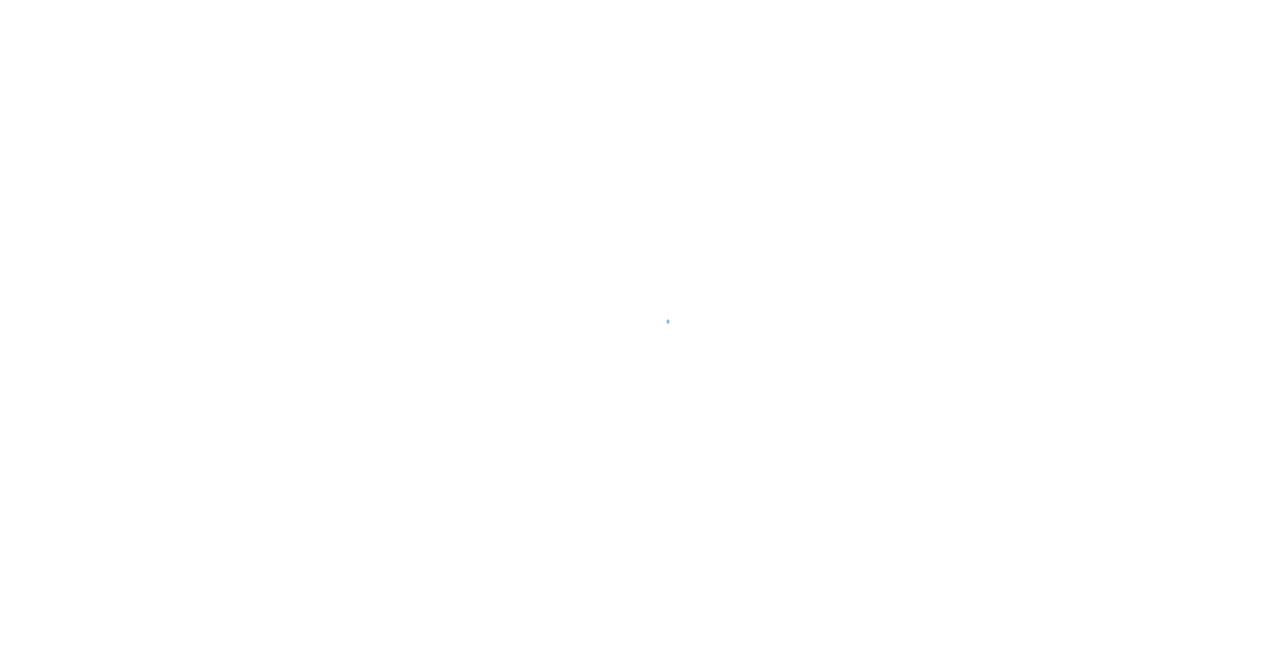 scroll, scrollTop: 0, scrollLeft: 0, axis: both 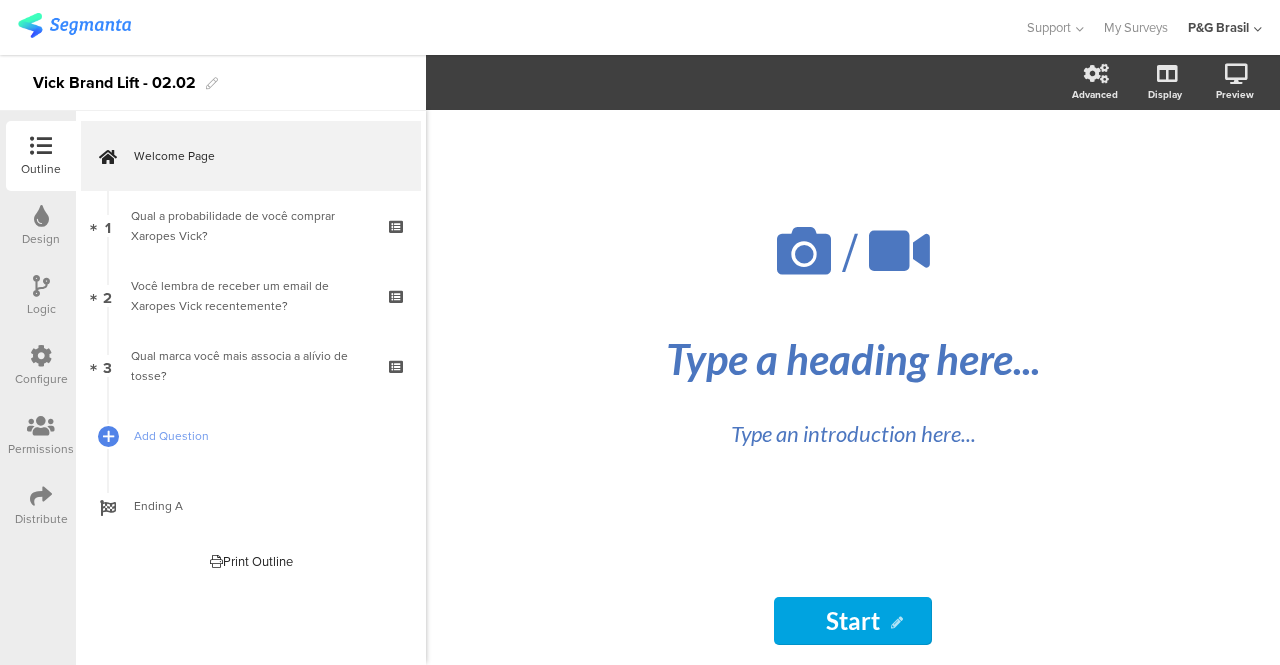 click on "Distribute" at bounding box center (41, 506) 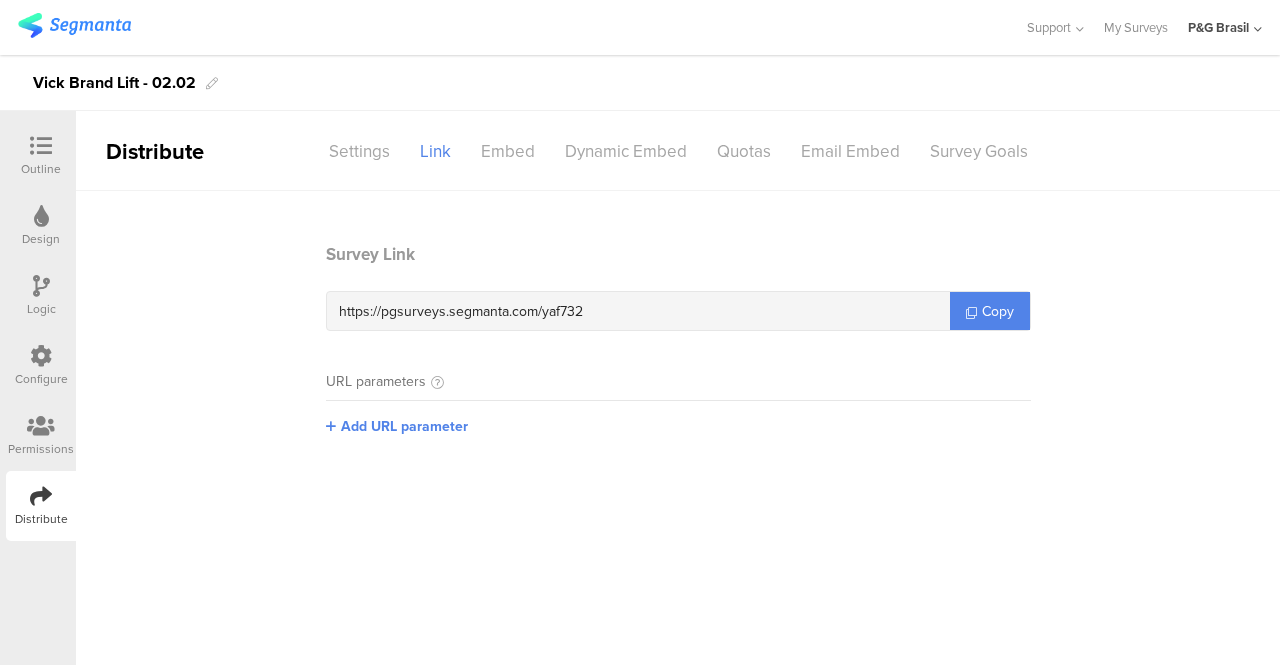 click on "Design" at bounding box center [41, 239] 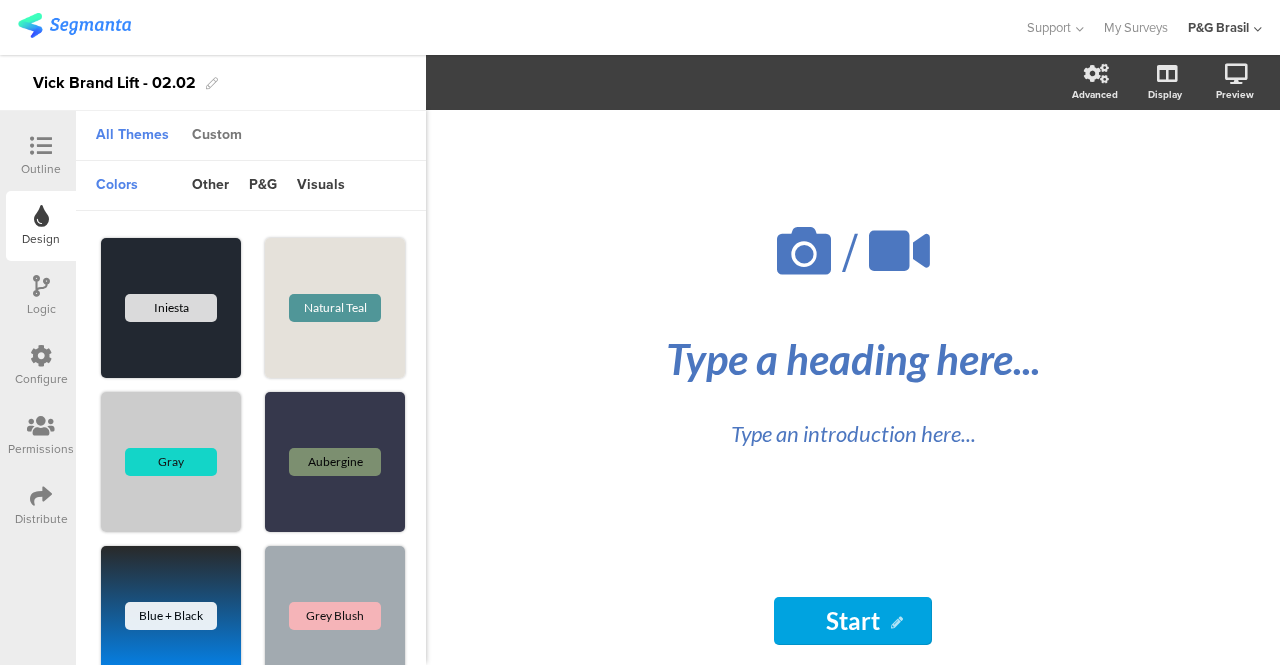 click on "Custom" at bounding box center (217, 136) 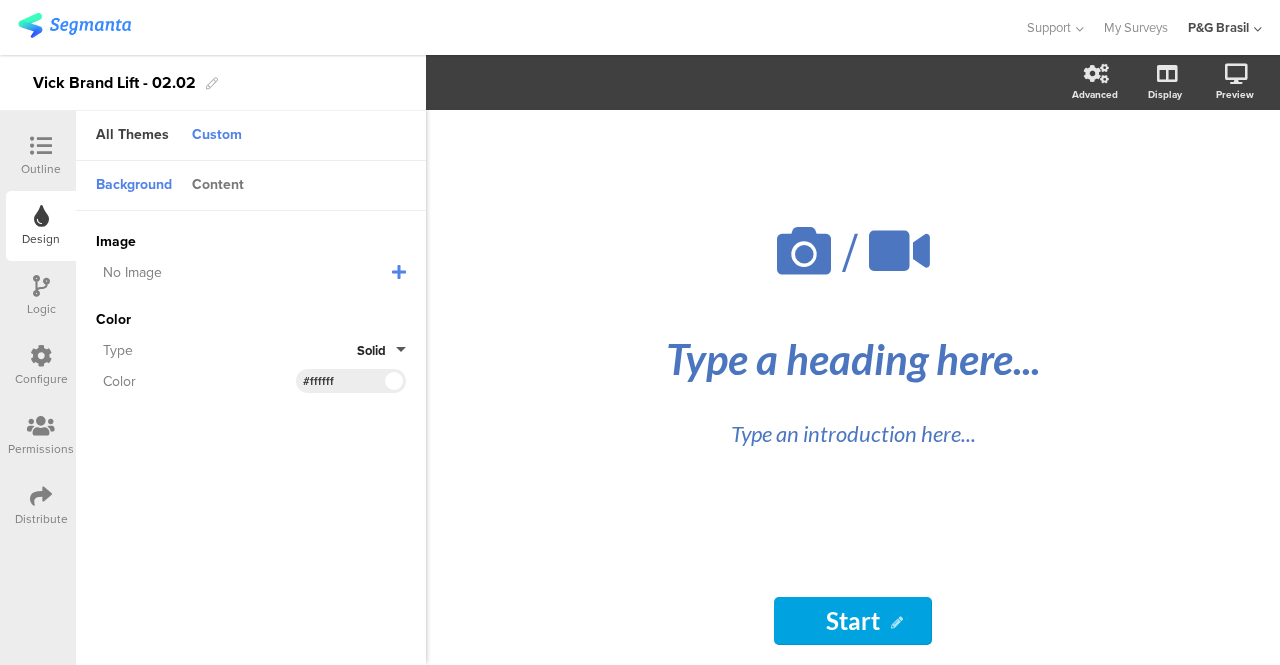 click on "Content" at bounding box center (218, 186) 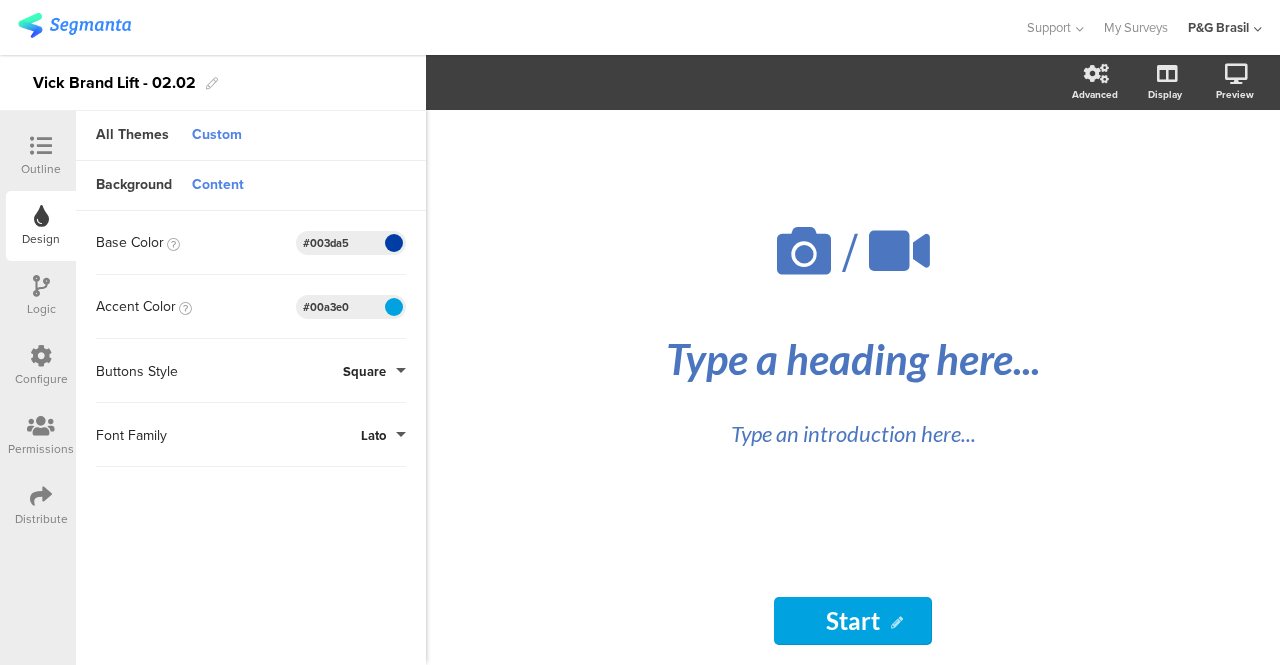 click on "Distribute" at bounding box center (41, 519) 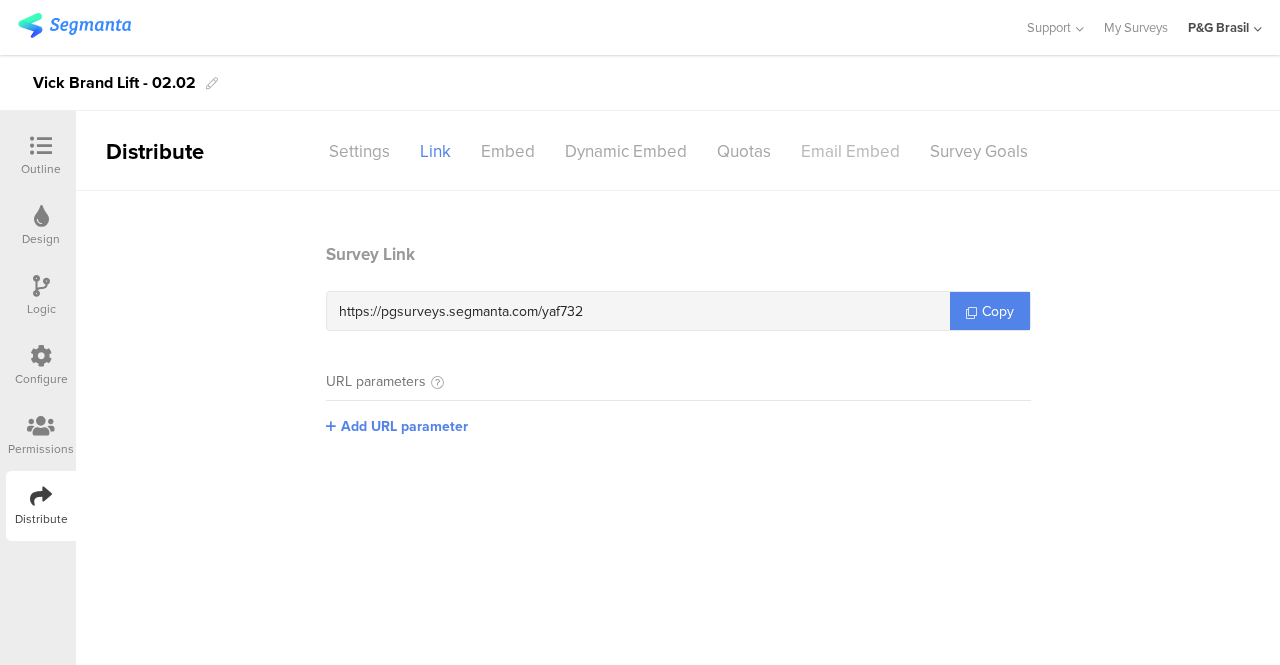 click on "Email Embed" at bounding box center [850, 151] 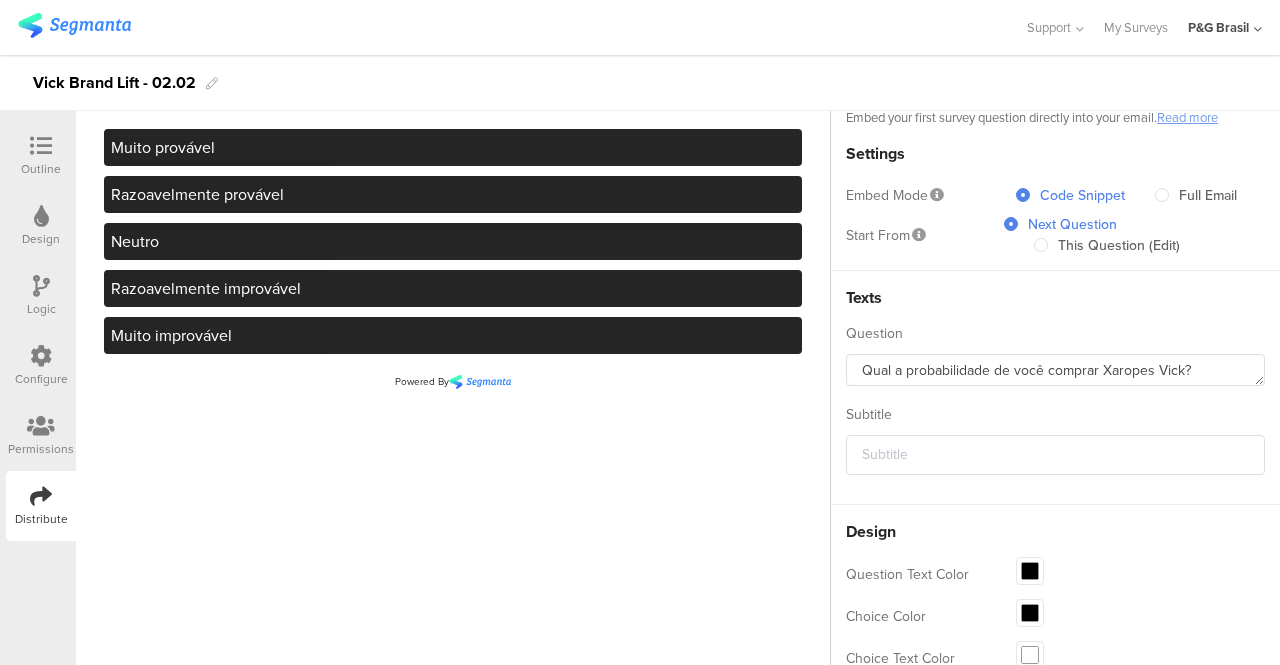scroll, scrollTop: 231, scrollLeft: 0, axis: vertical 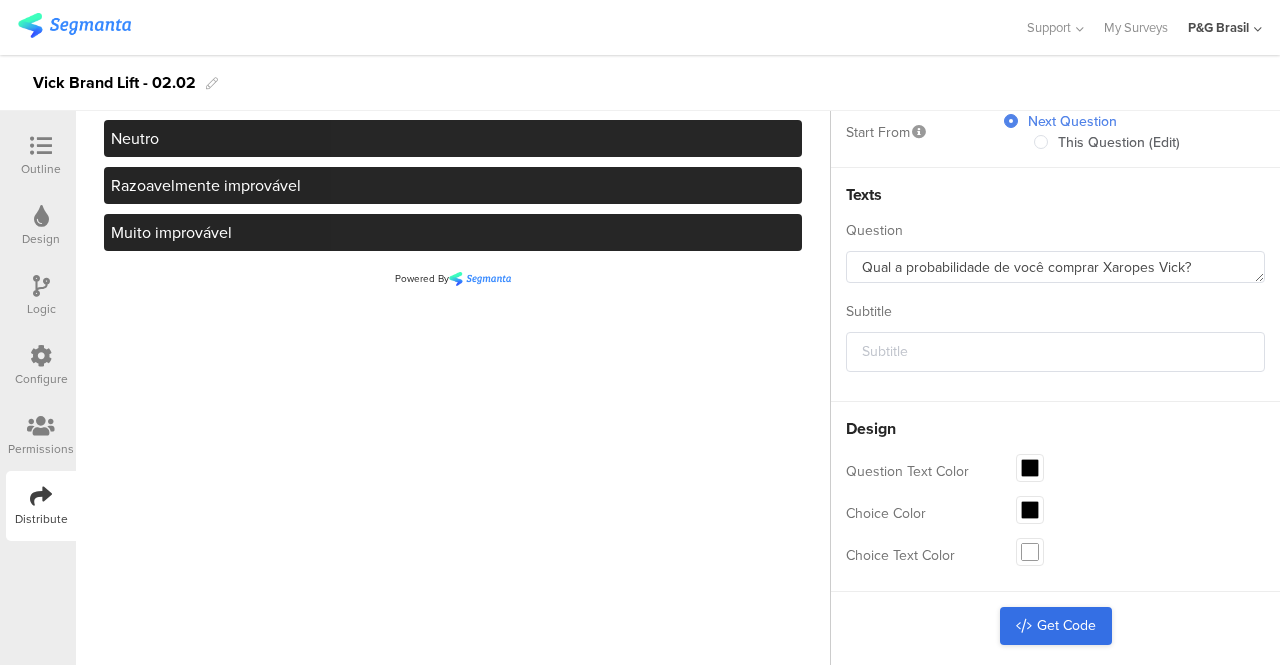 click on "Get Code" at bounding box center [1056, 626] 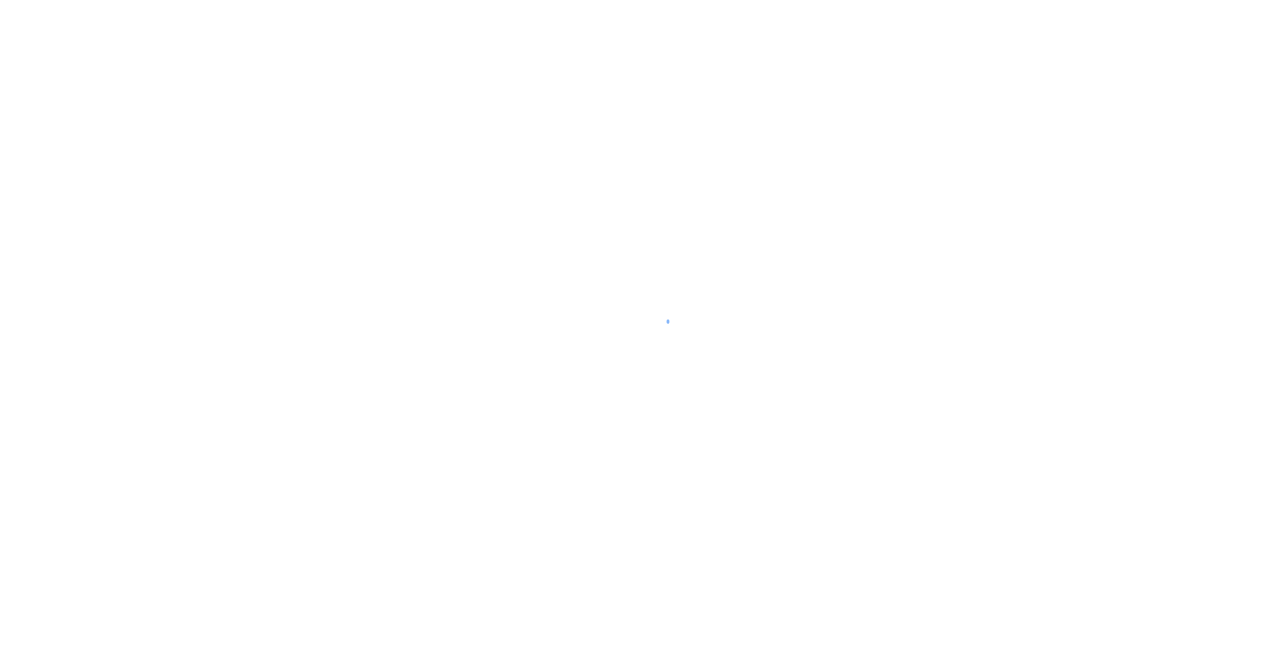 scroll, scrollTop: 0, scrollLeft: 0, axis: both 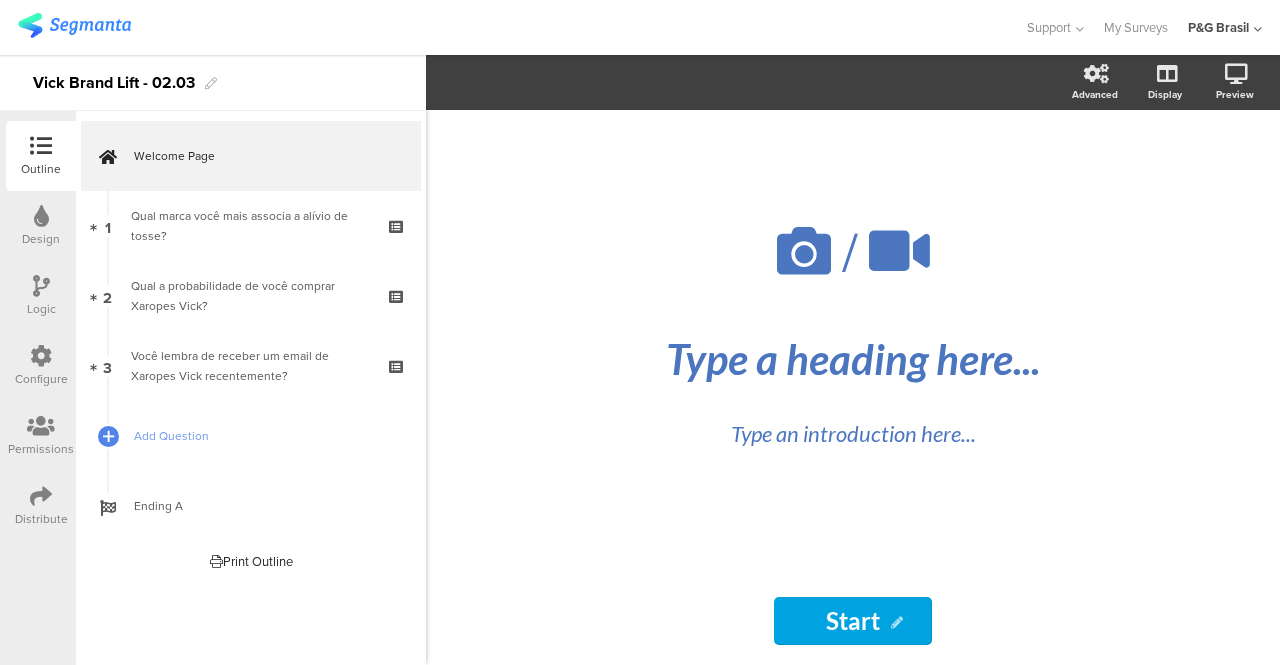 click on "Design" at bounding box center [41, 226] 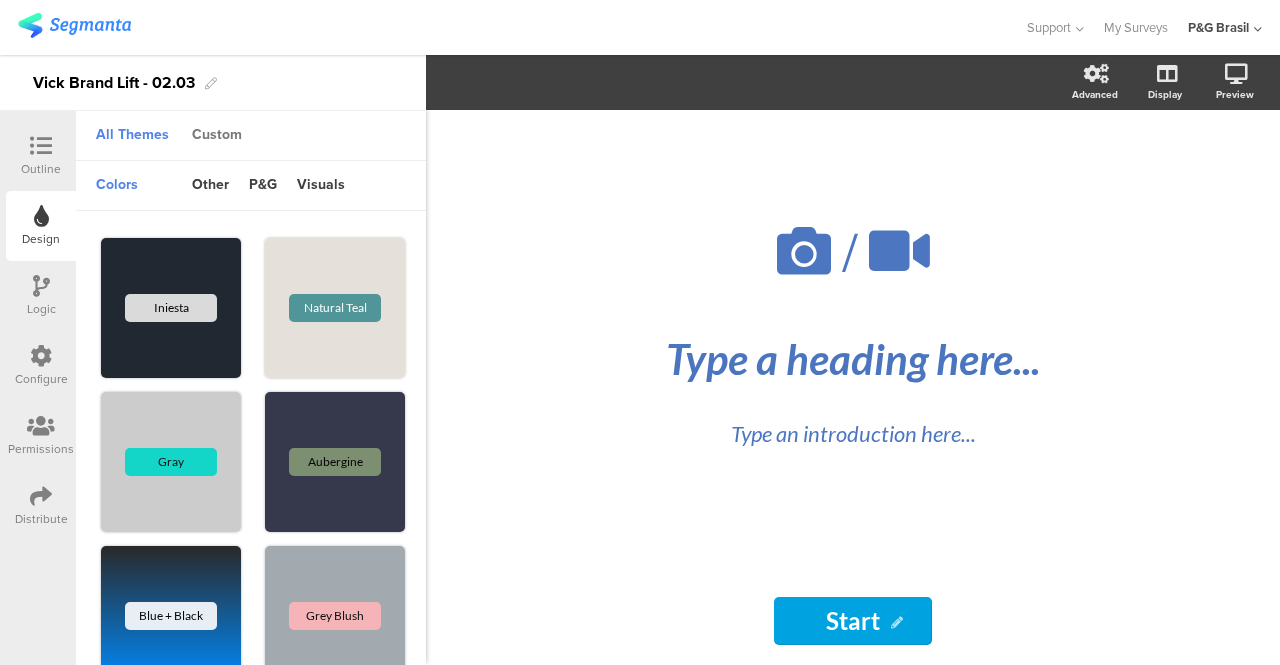 click on "Custom" at bounding box center [217, 136] 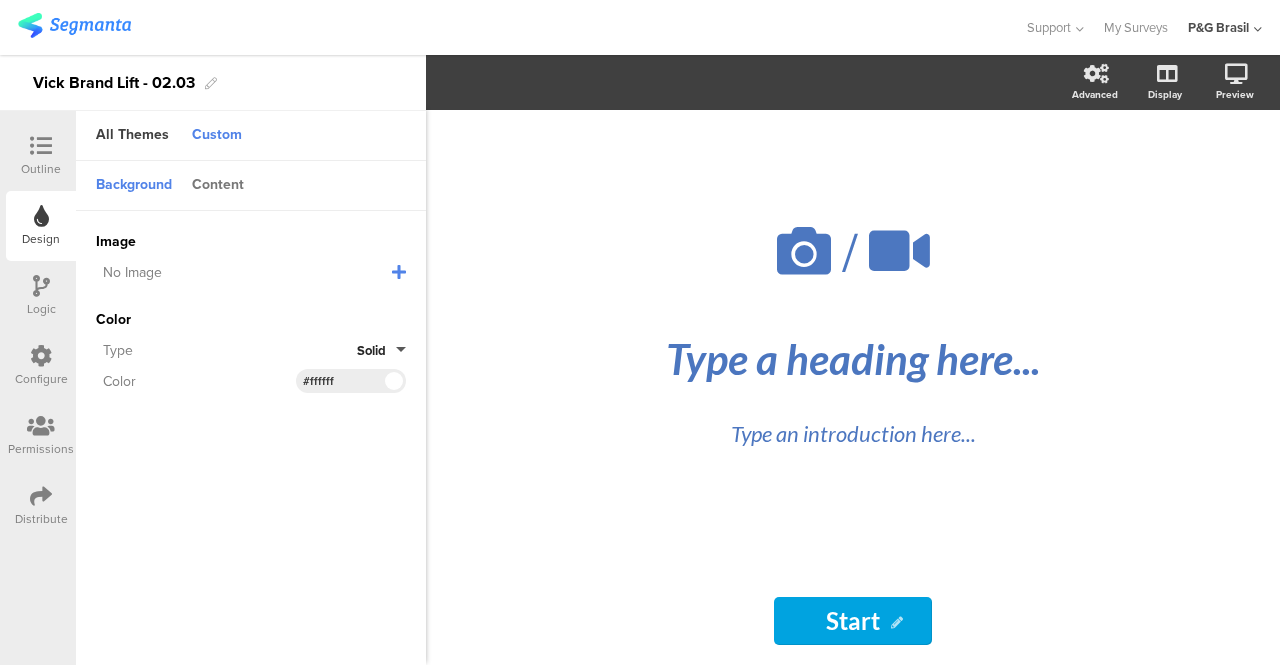 click on "Content" at bounding box center (218, 186) 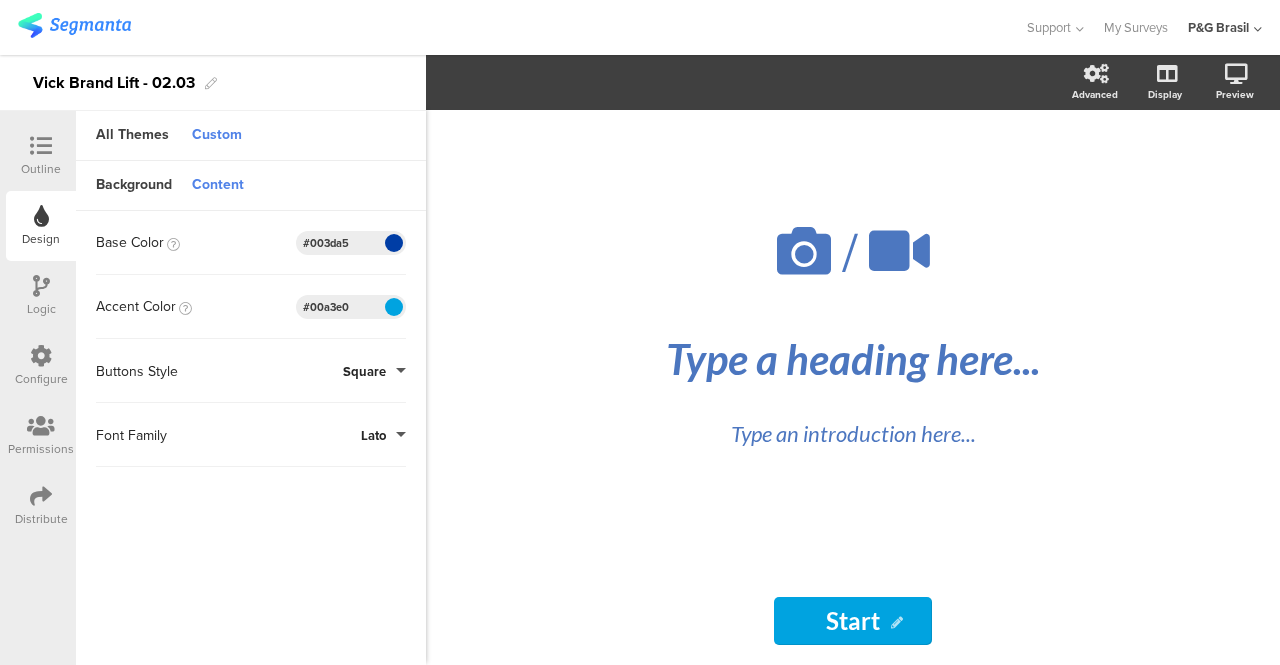 click at bounding box center (41, 147) 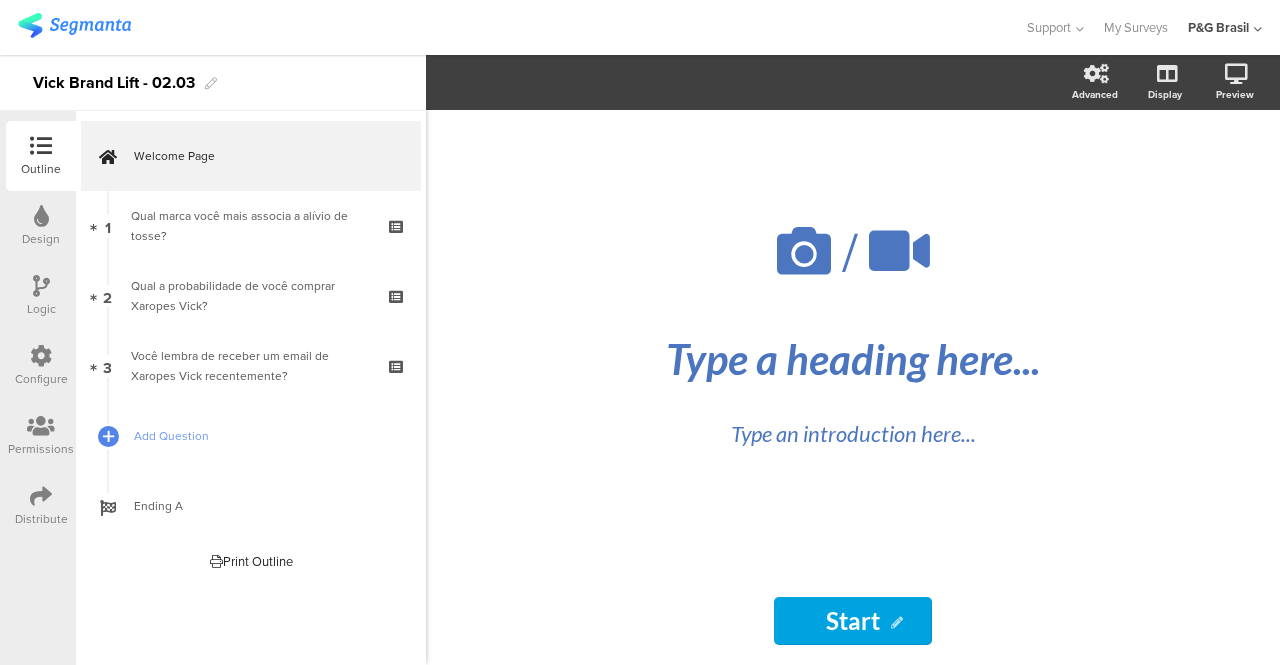 click at bounding box center [41, 496] 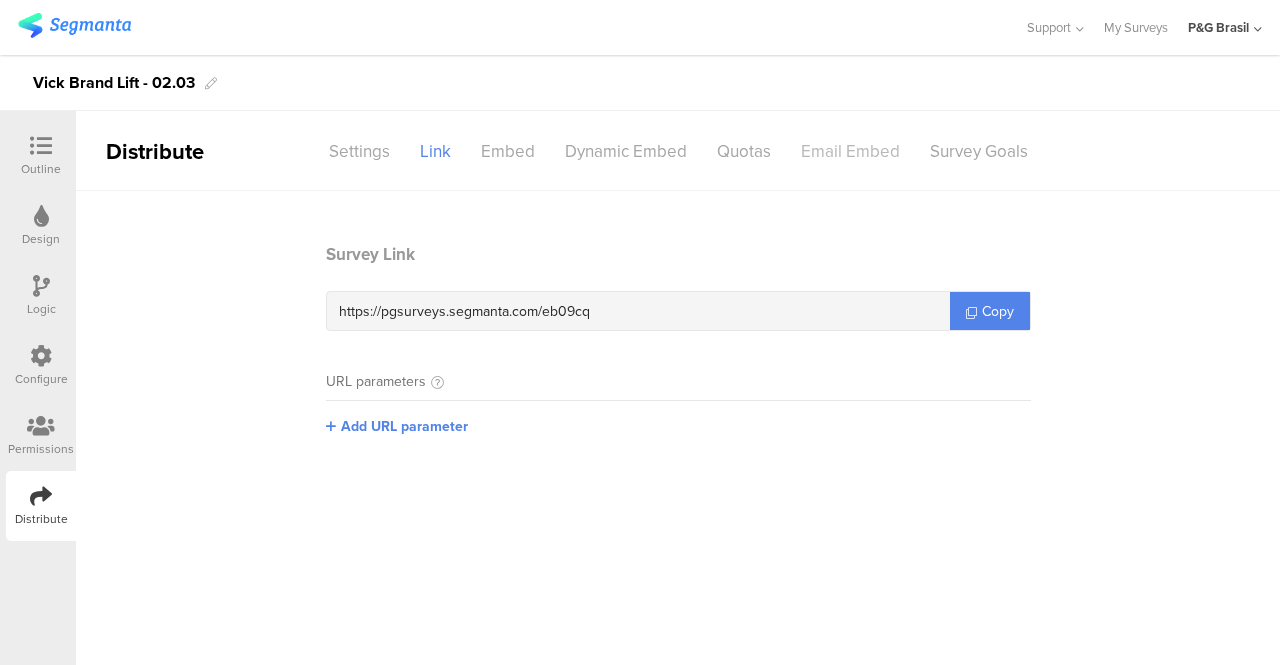 click on "Email Embed" at bounding box center (850, 151) 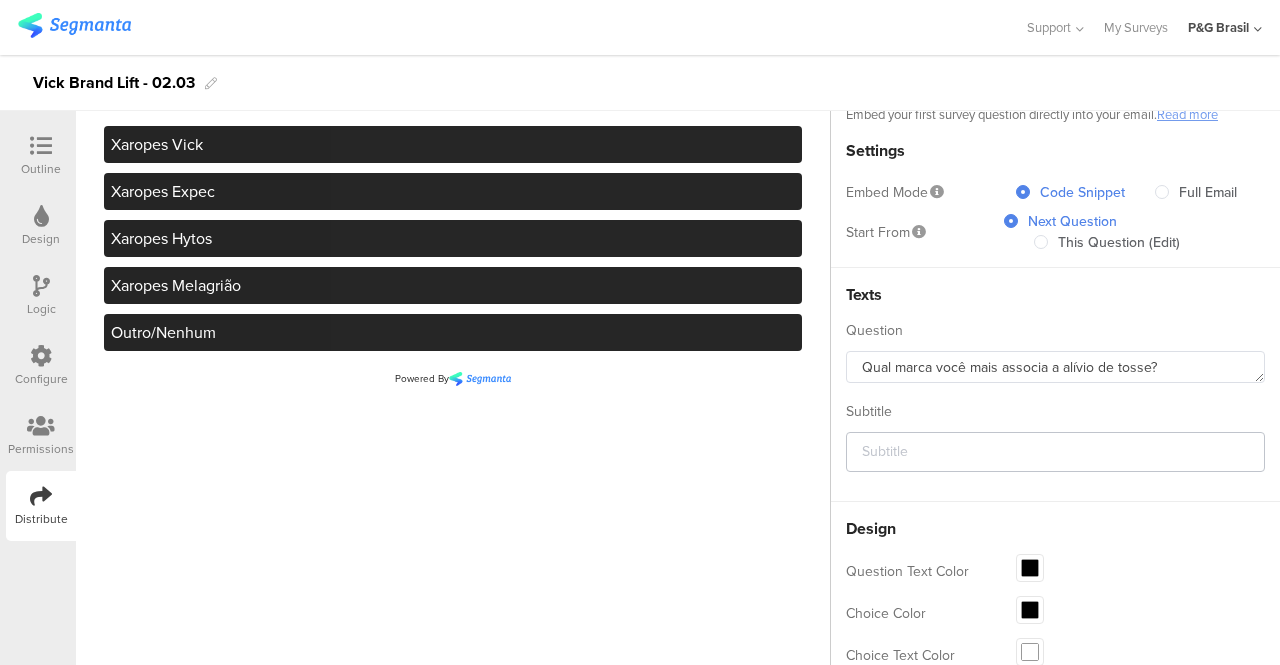scroll, scrollTop: 231, scrollLeft: 0, axis: vertical 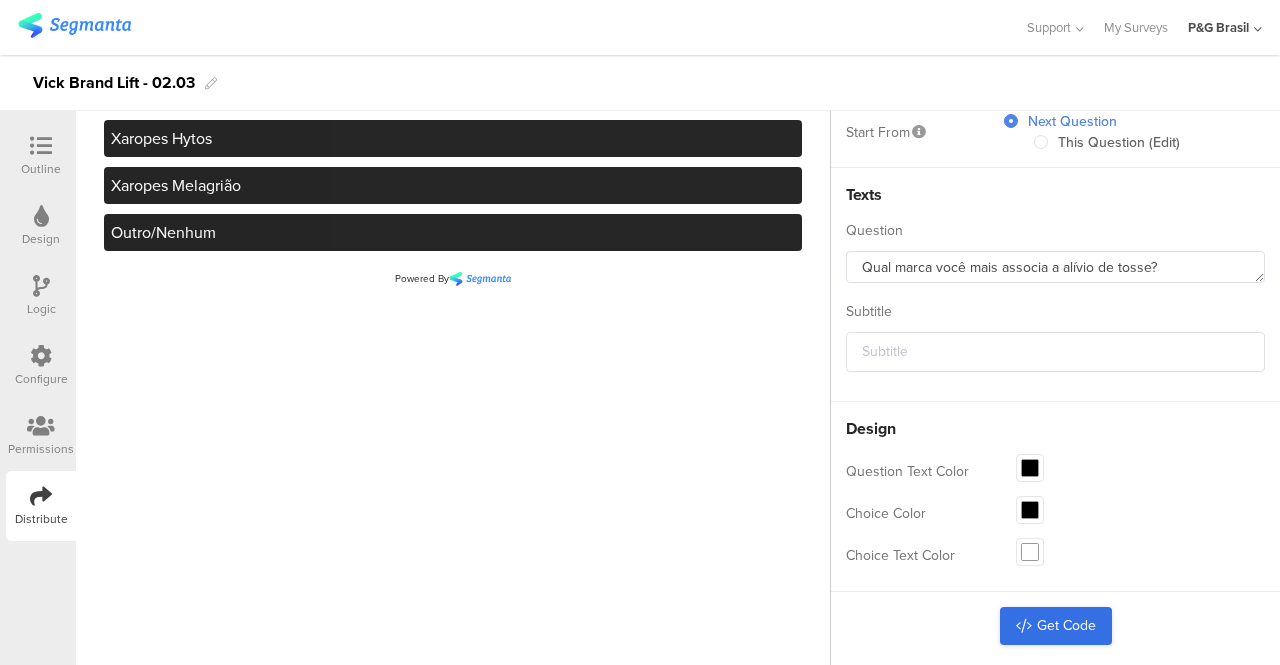 click on "Get Code" at bounding box center (1056, 626) 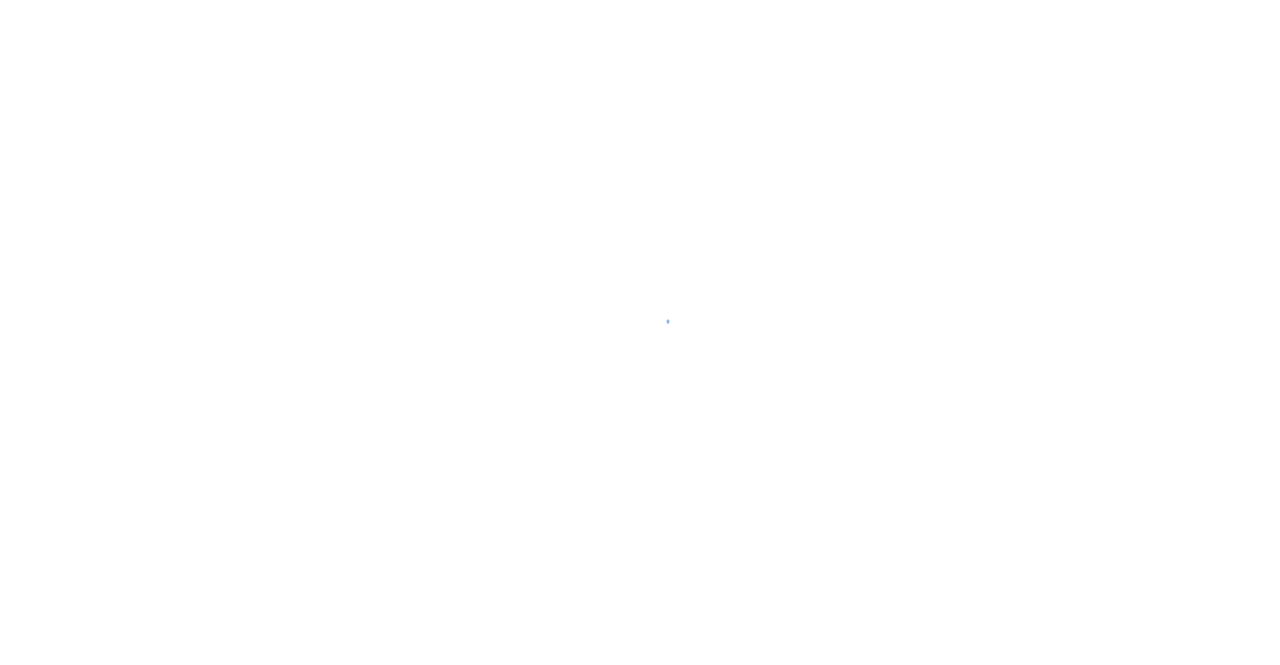 scroll, scrollTop: 0, scrollLeft: 0, axis: both 